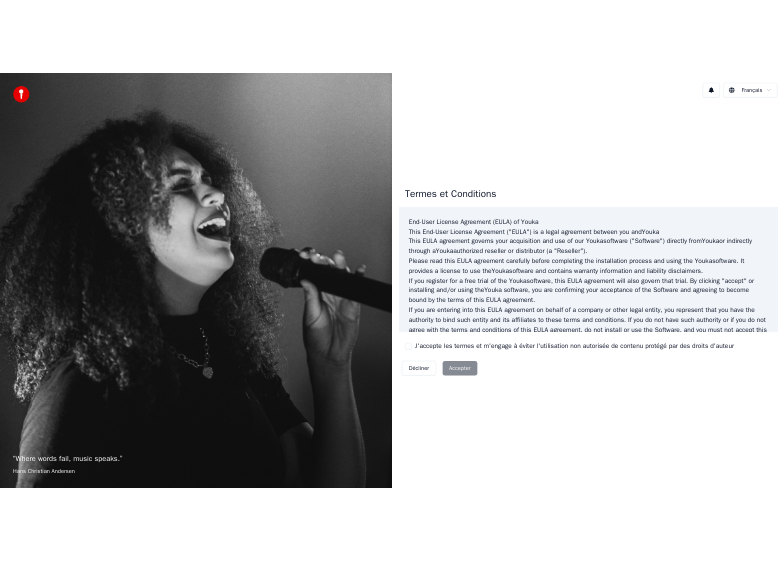 scroll, scrollTop: 0, scrollLeft: 0, axis: both 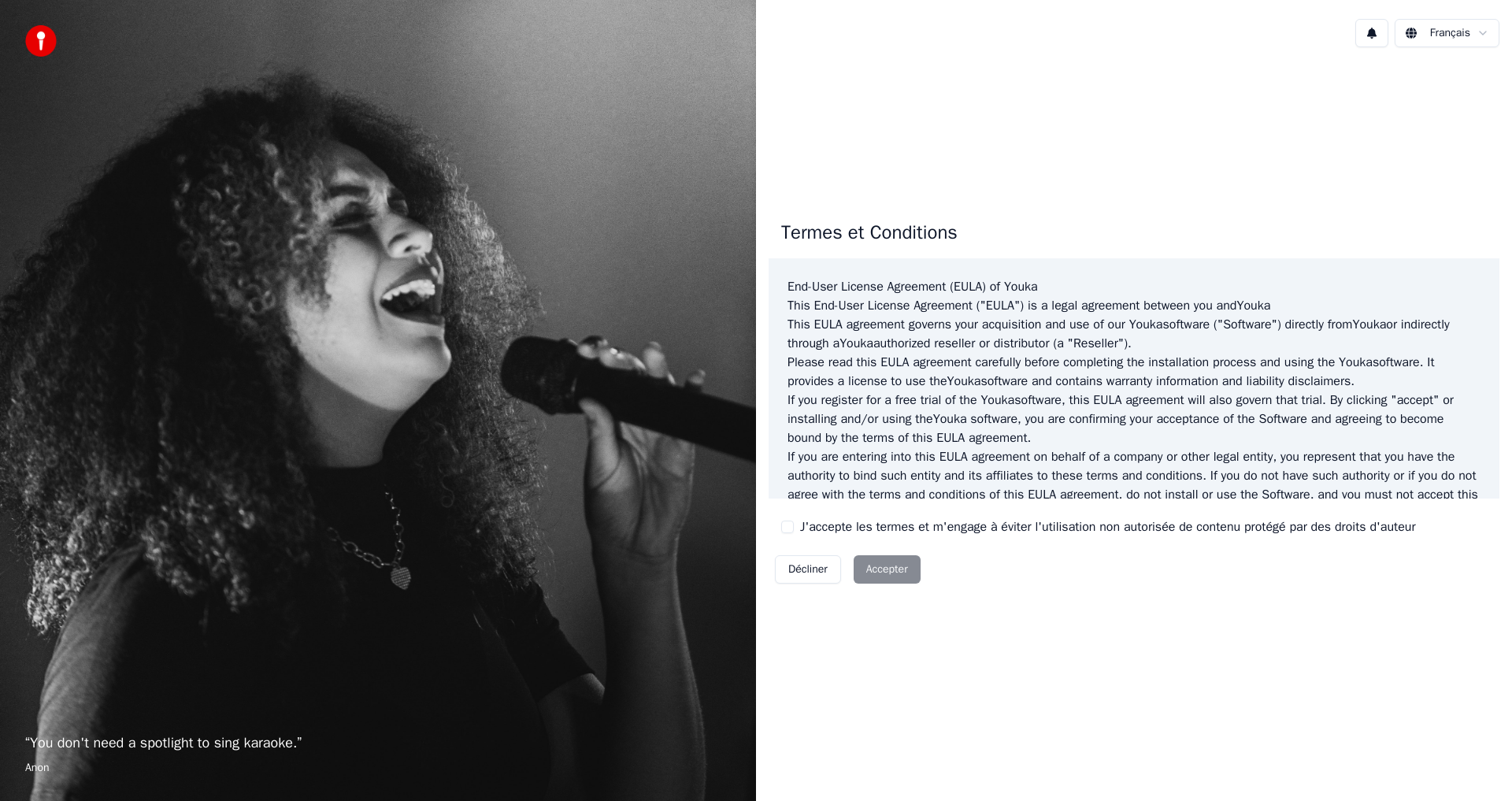 click on "J'accepte les termes et m'engage à éviter l'utilisation non autorisée de contenu protégé par des droits d'auteur" at bounding box center (1099, 527) 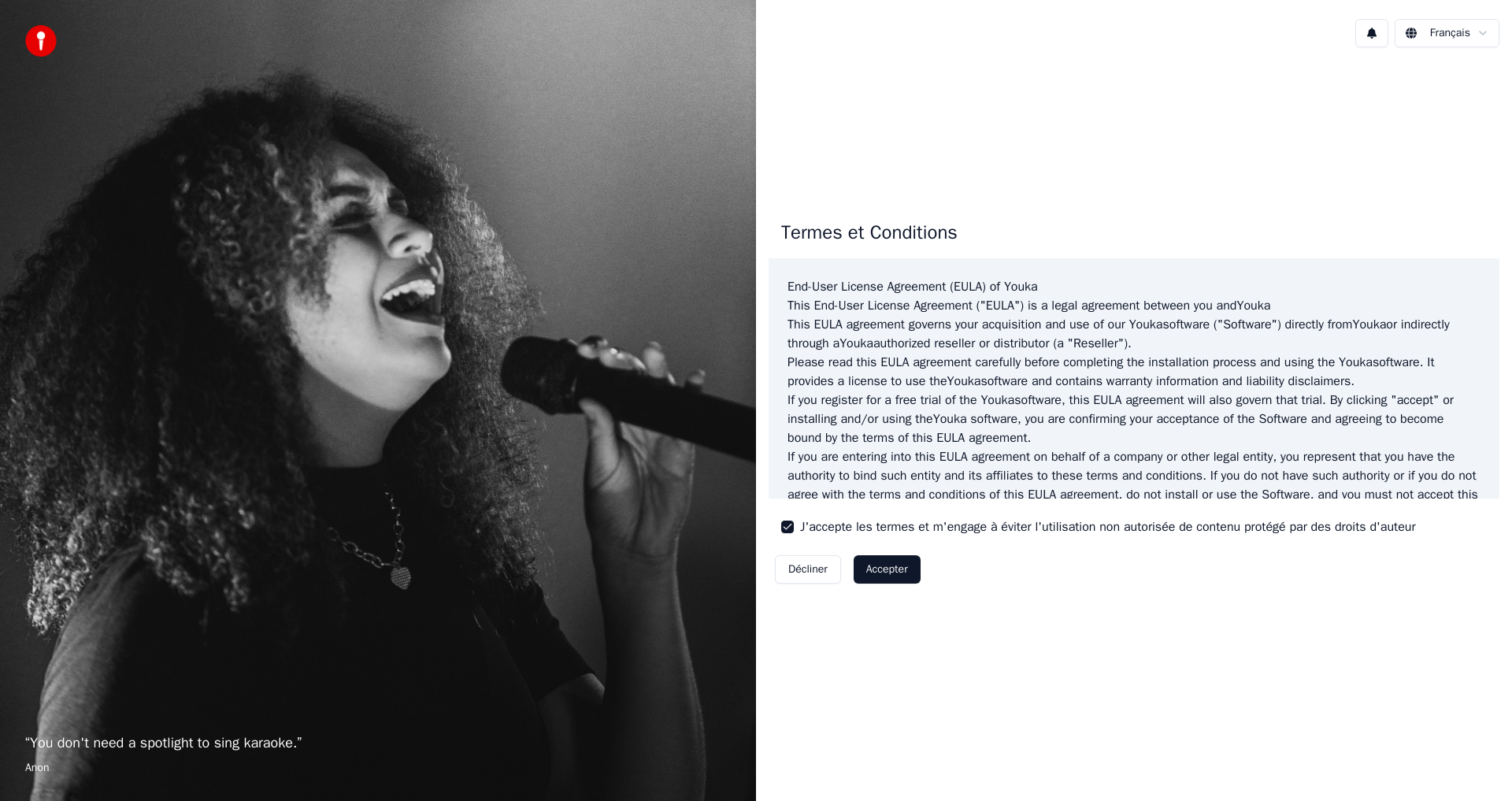 click on "Accepter" at bounding box center (887, 569) 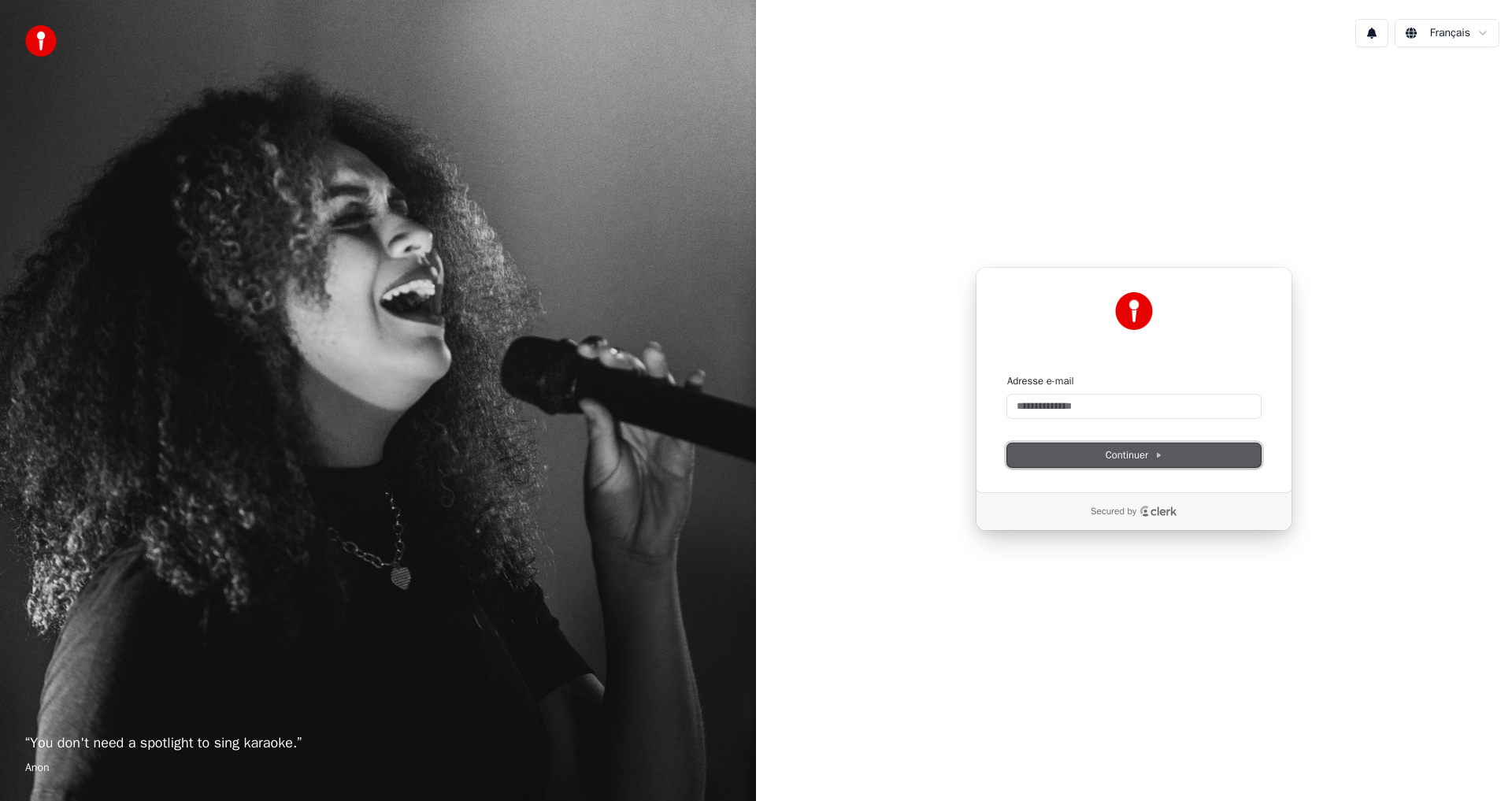 click on "Continuer" at bounding box center (1134, 455) 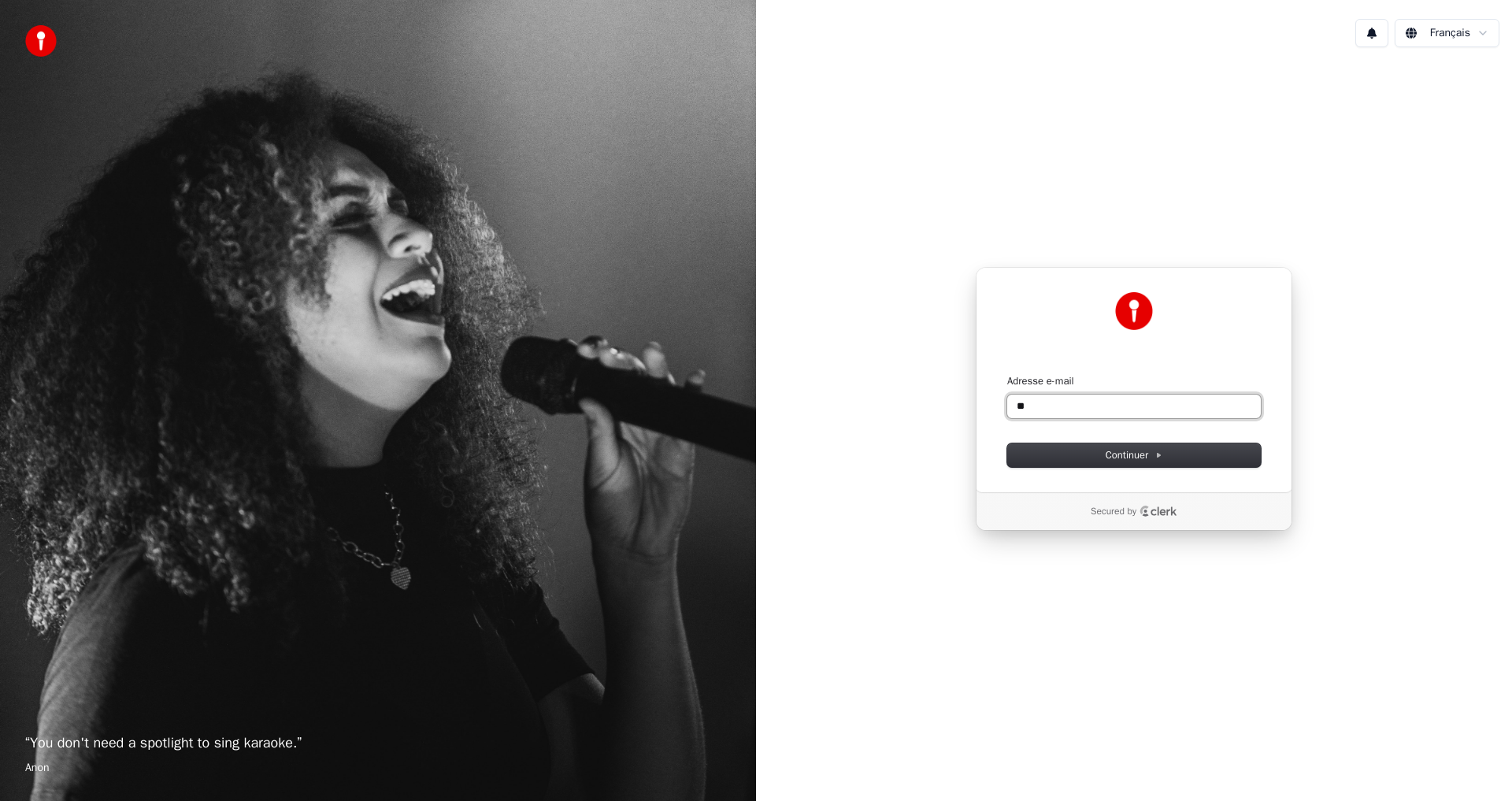type on "*" 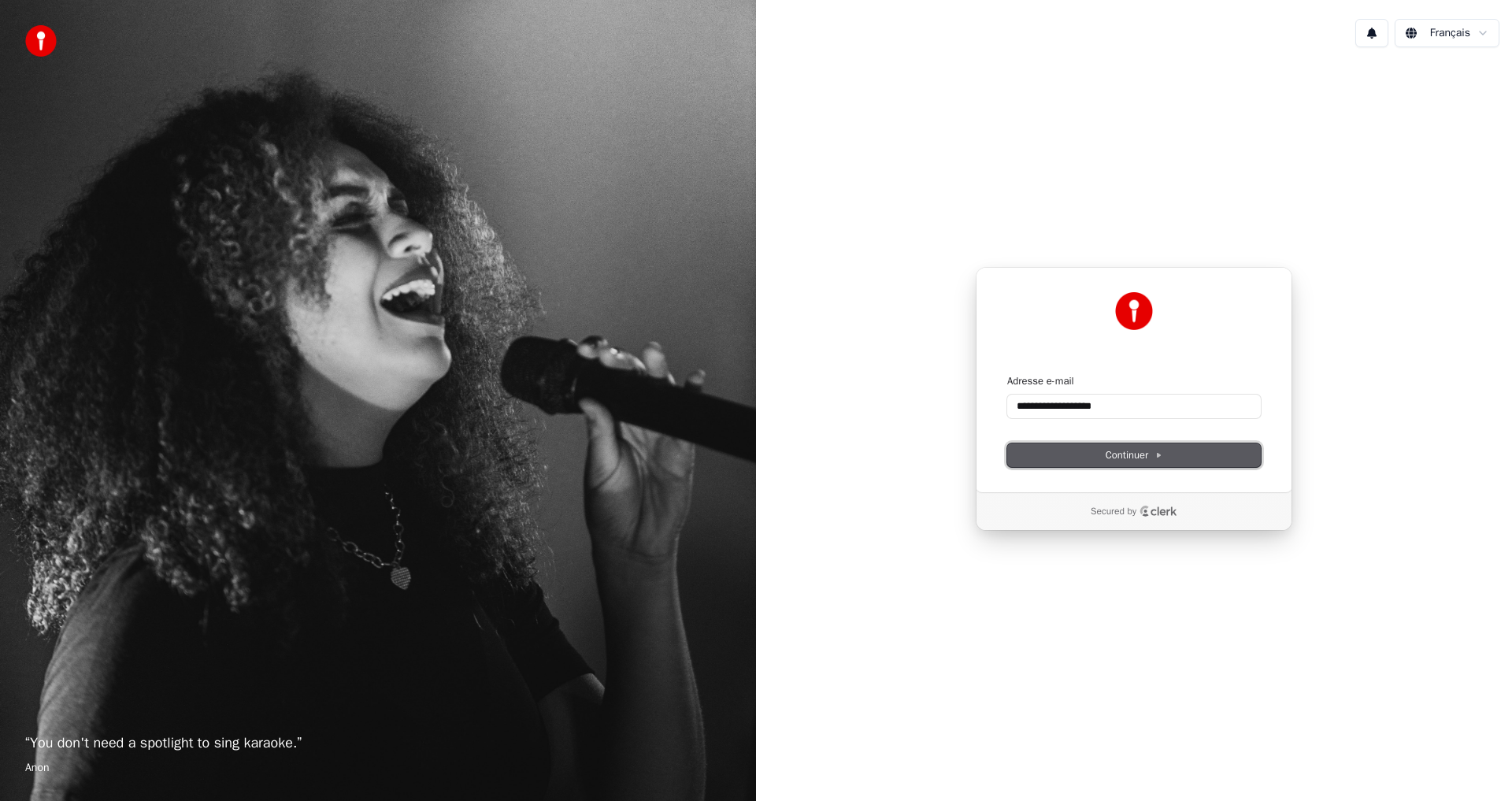 click on "Continuer" at bounding box center (1134, 455) 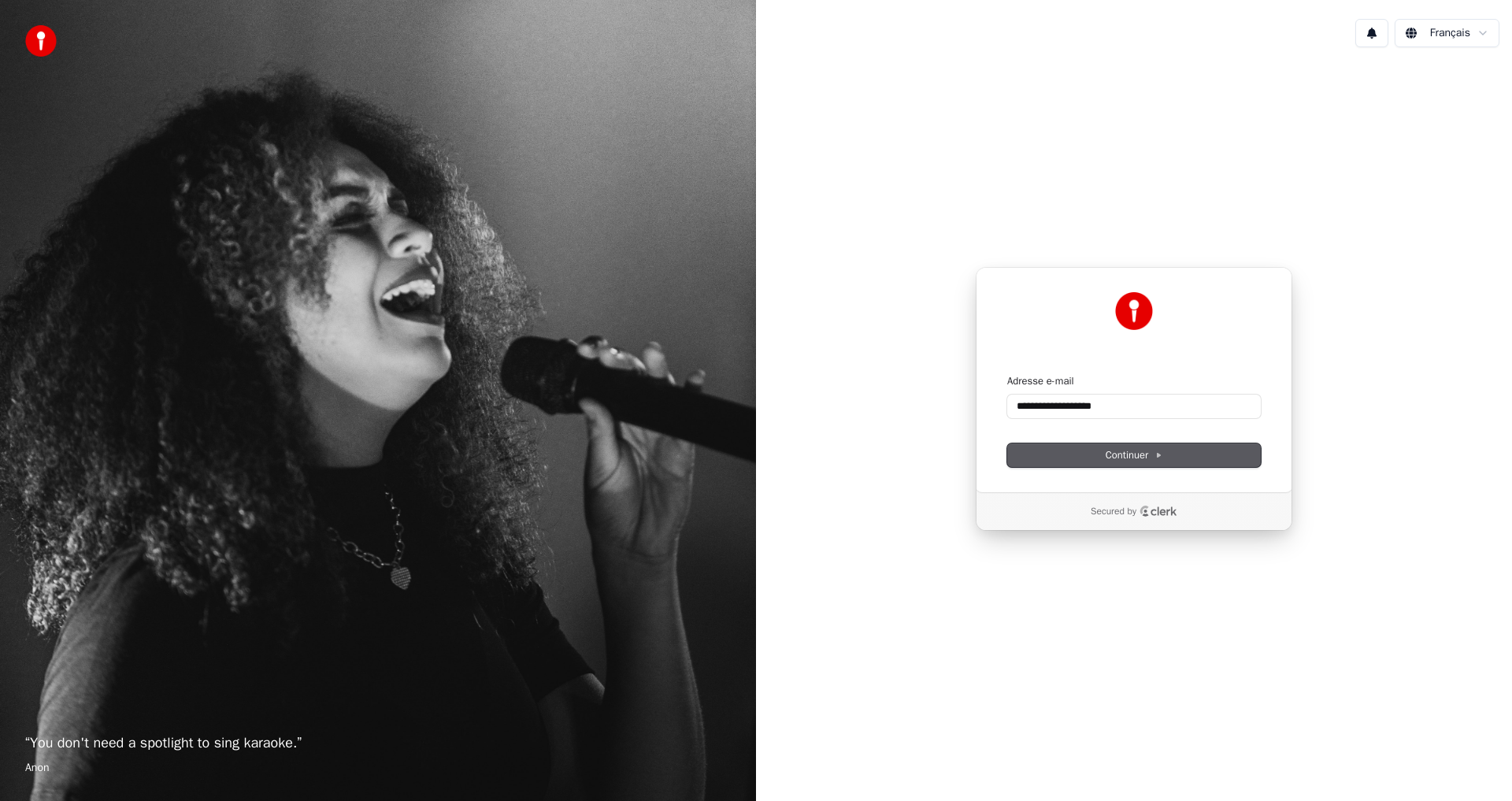 type on "**********" 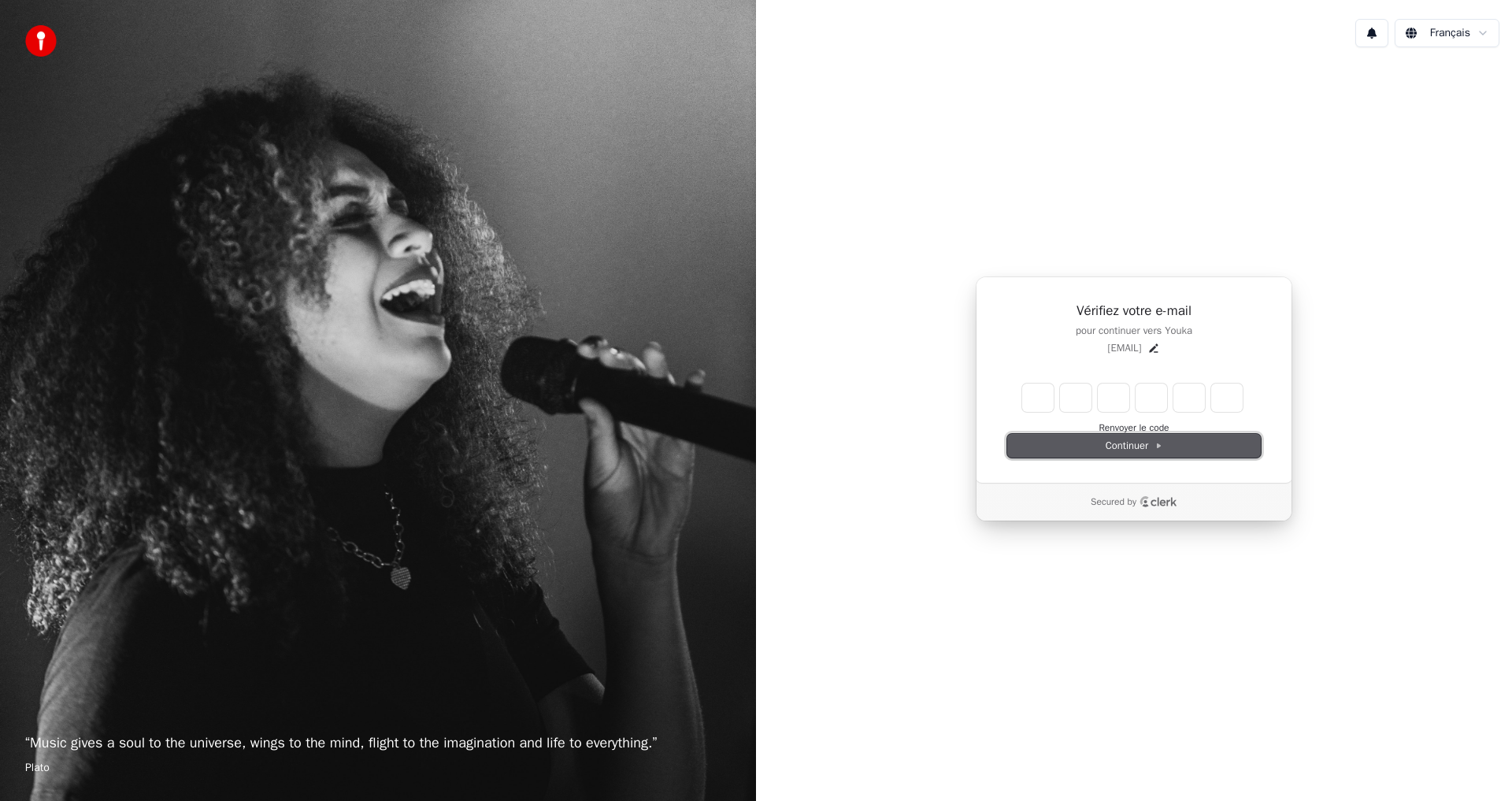 click 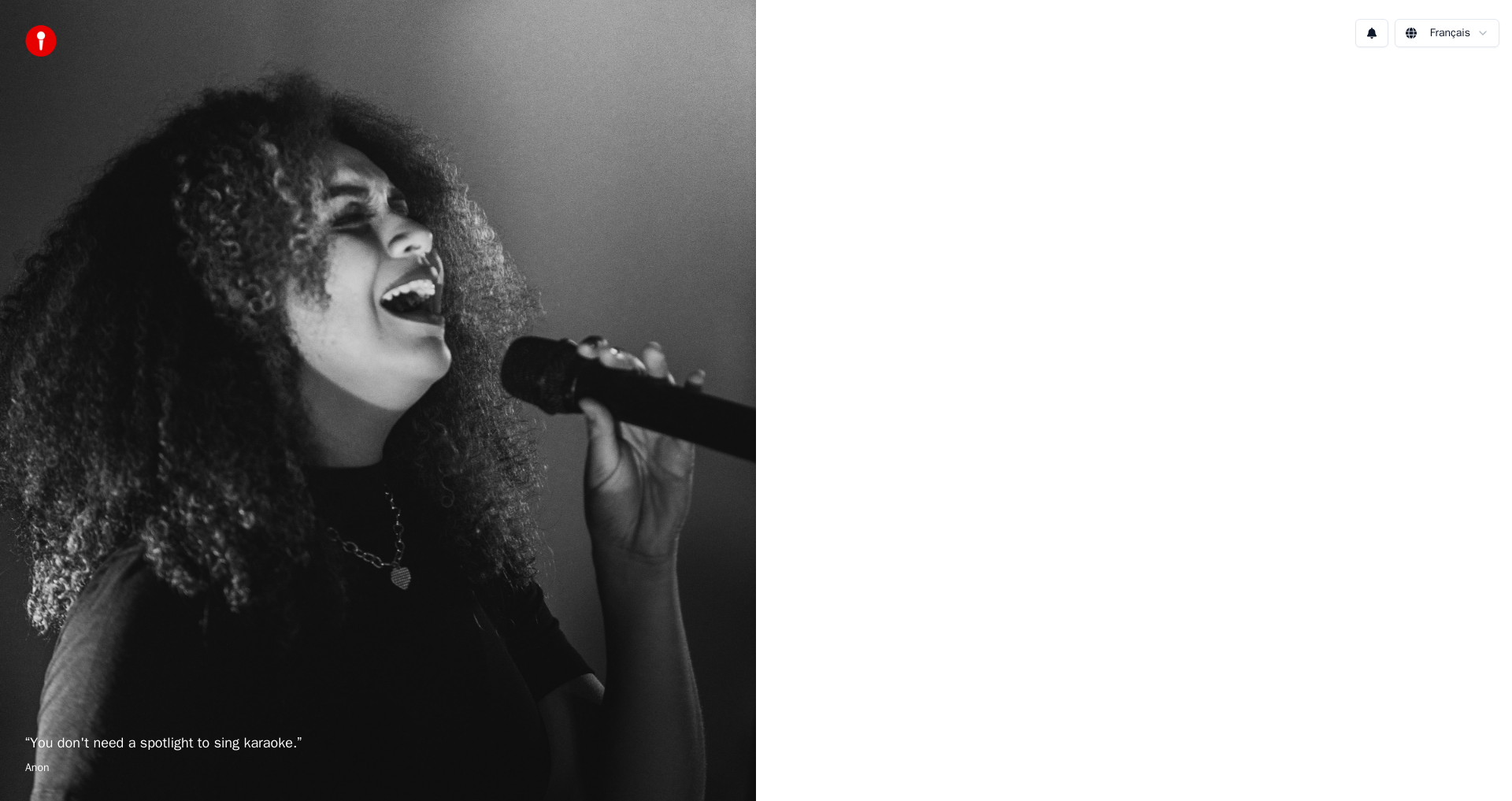 scroll, scrollTop: 0, scrollLeft: 0, axis: both 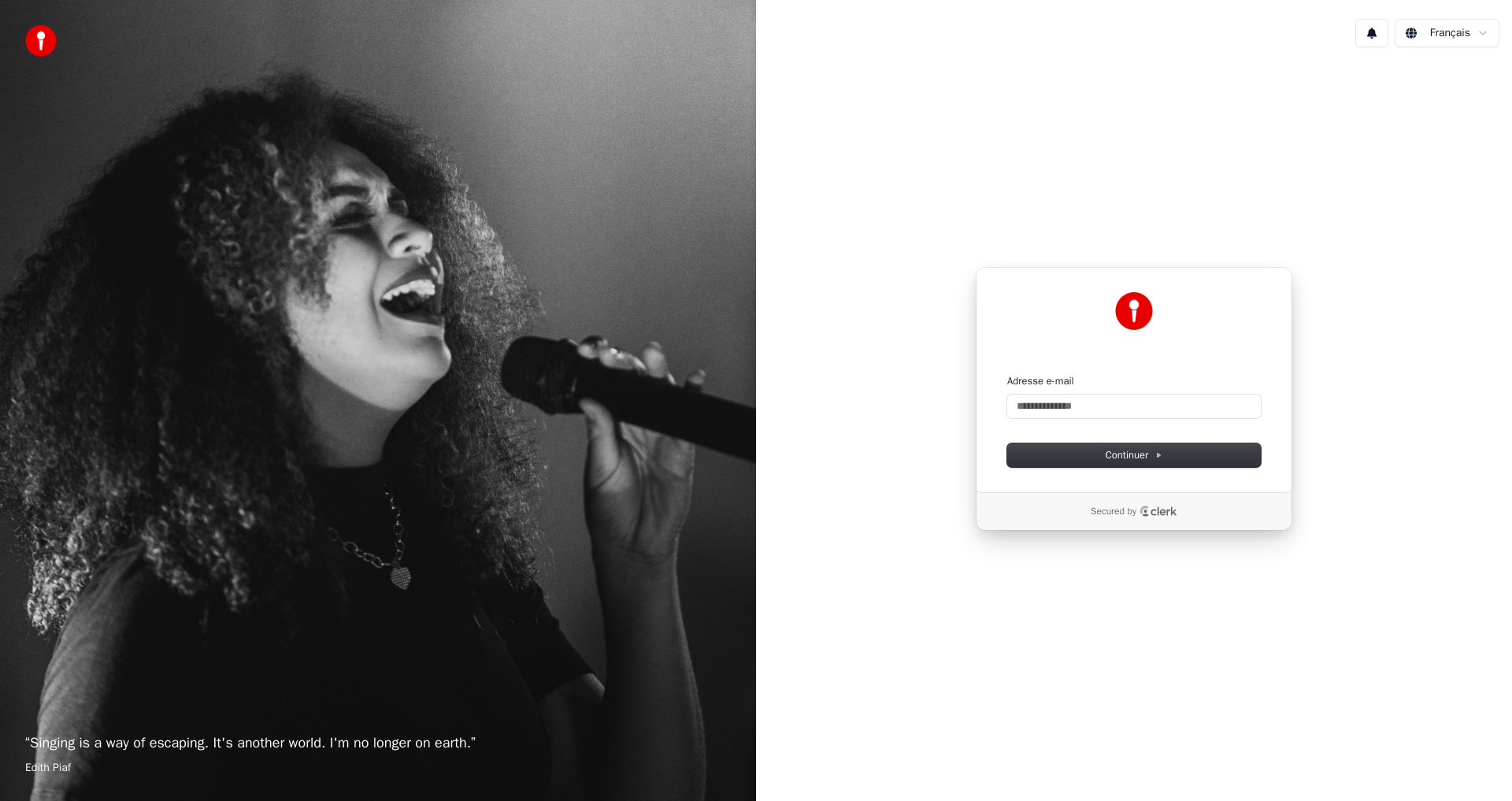 click on "“ Singing is a way of escaping. It's another world. I'm no longer on earth. ” [NAME]" at bounding box center [378, 400] 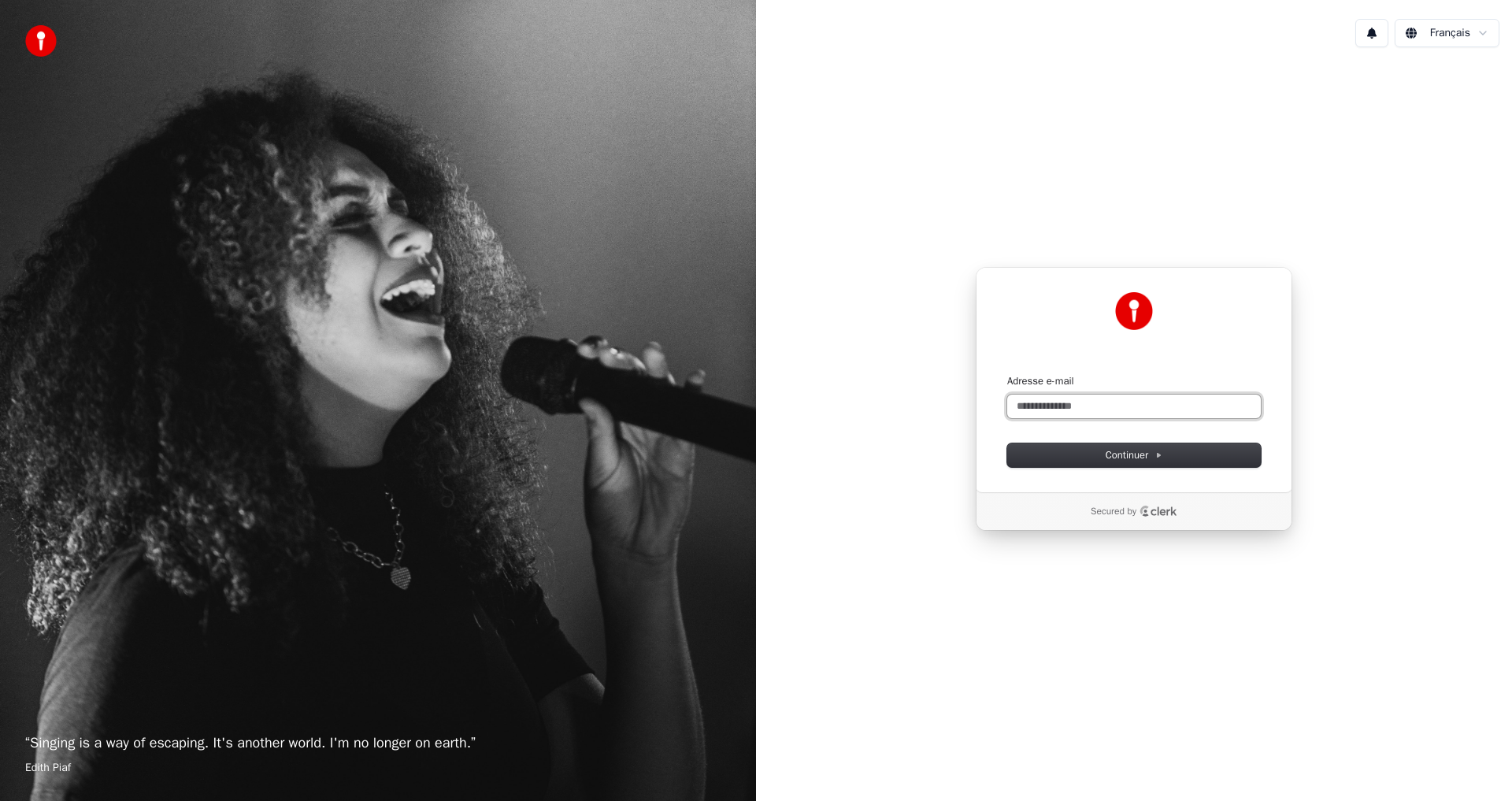 click on "Adresse e-mail" at bounding box center [1134, 406] 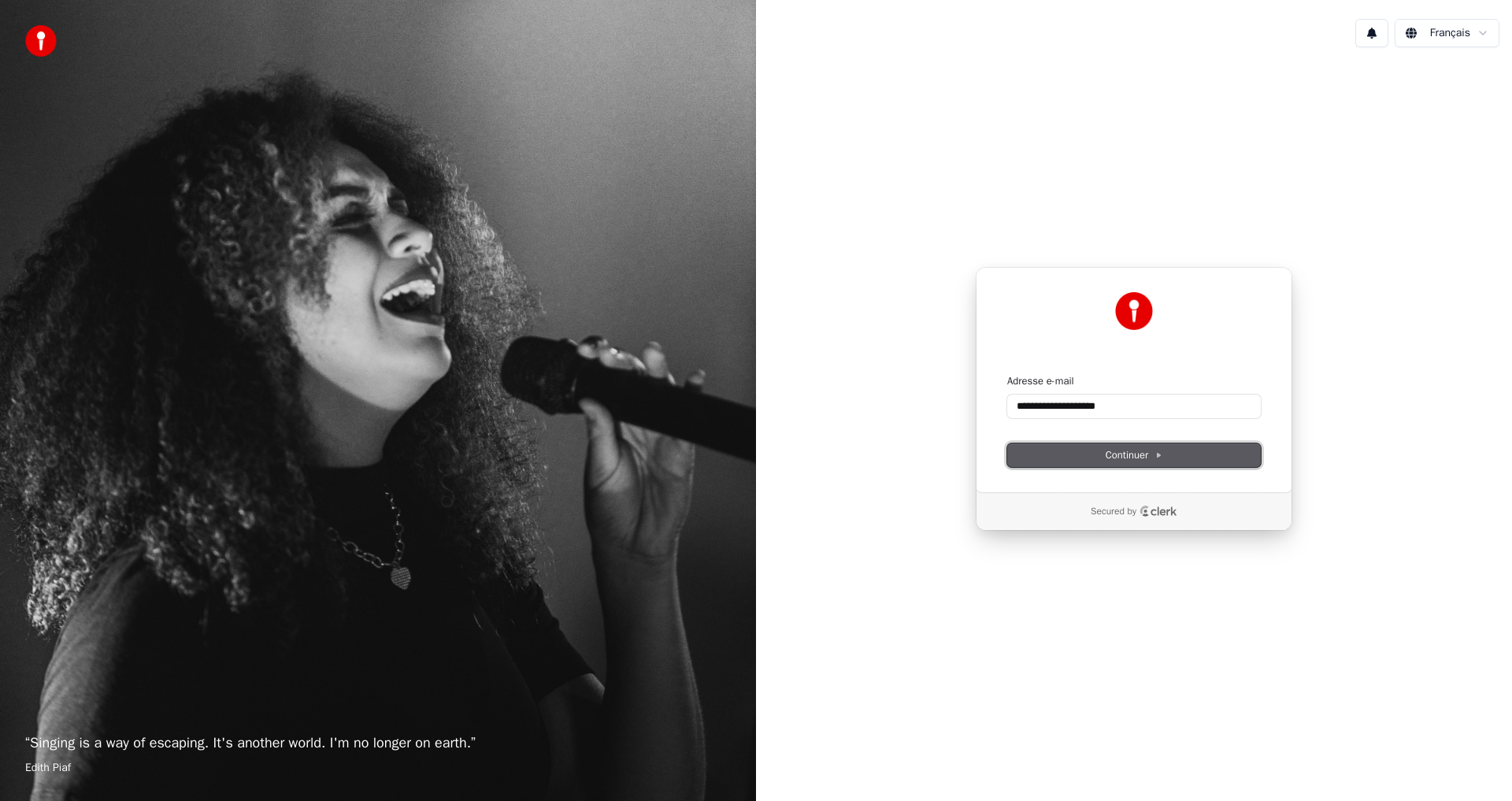 click on "Continuer" at bounding box center (1134, 455) 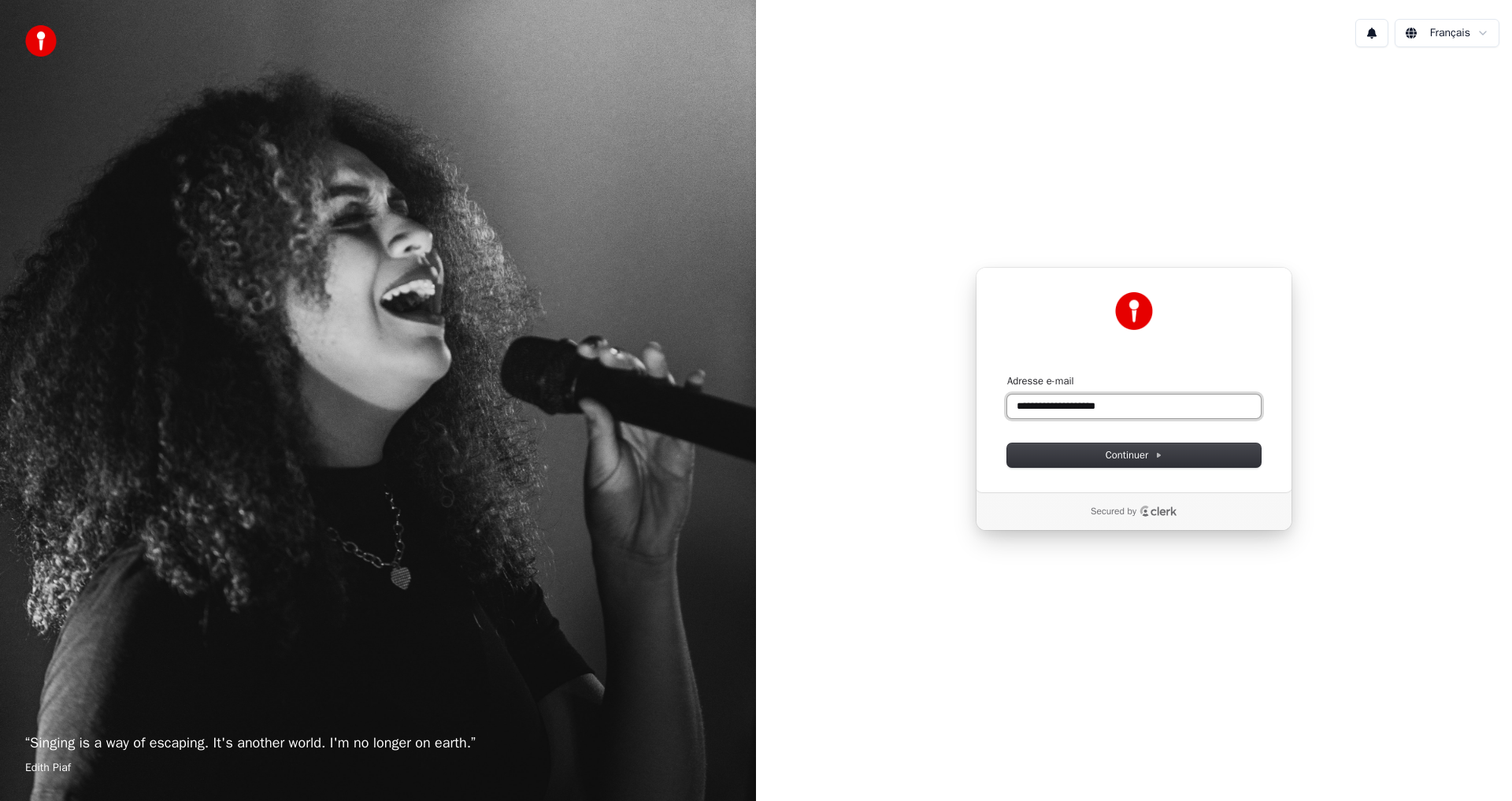 click on "**********" at bounding box center (1134, 406) 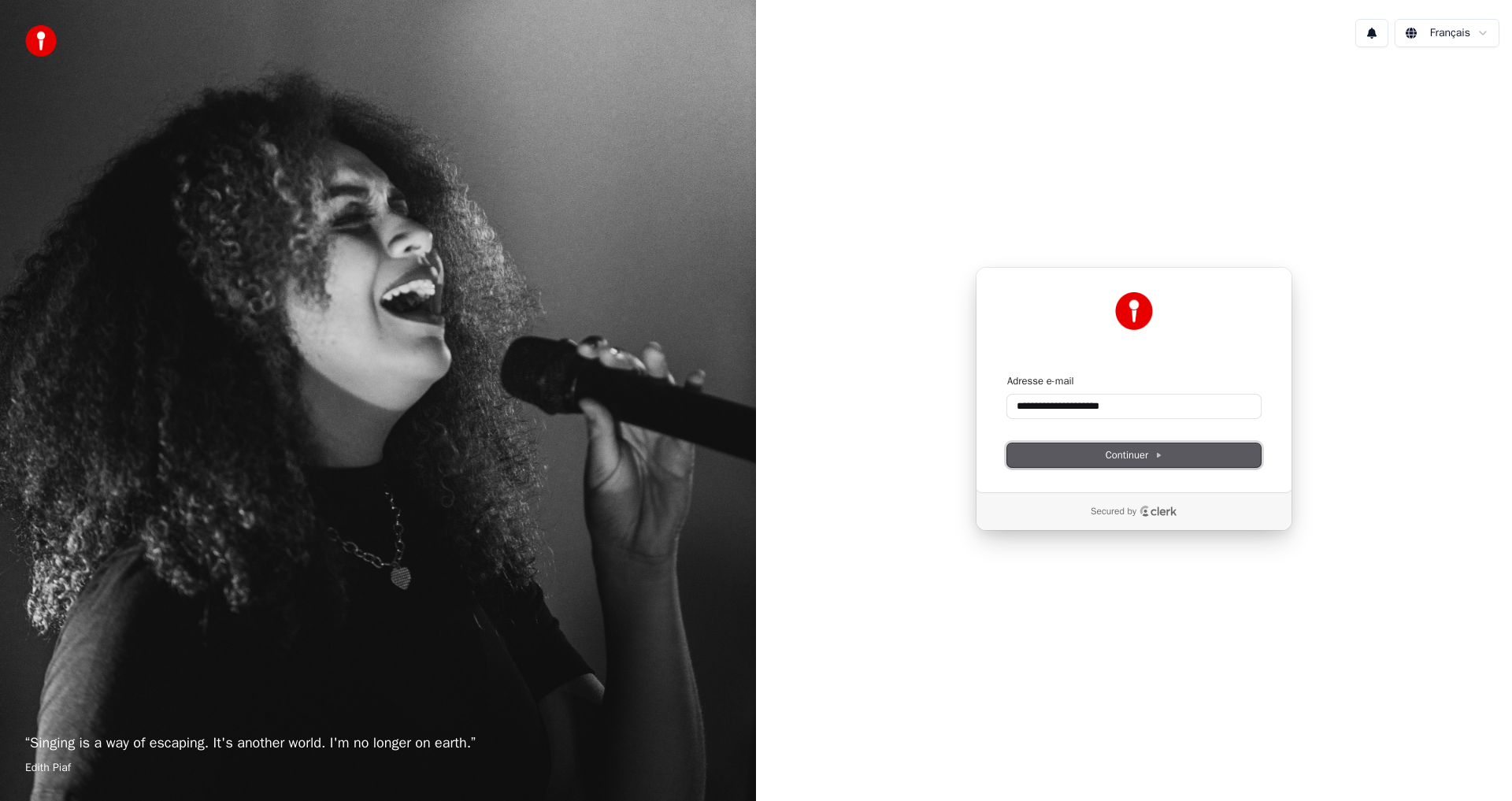 click on "Continuer" at bounding box center [1134, 455] 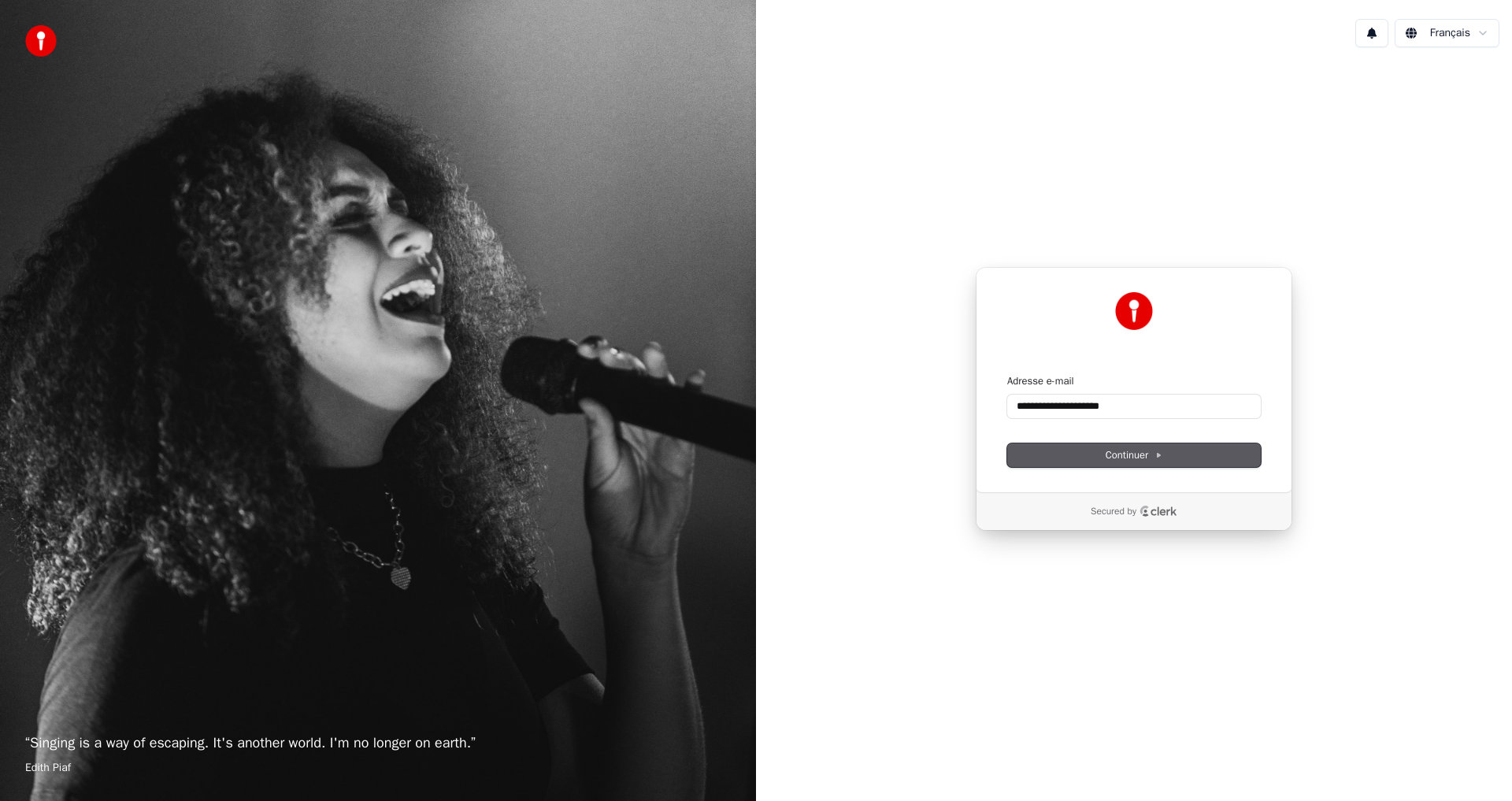 type on "**********" 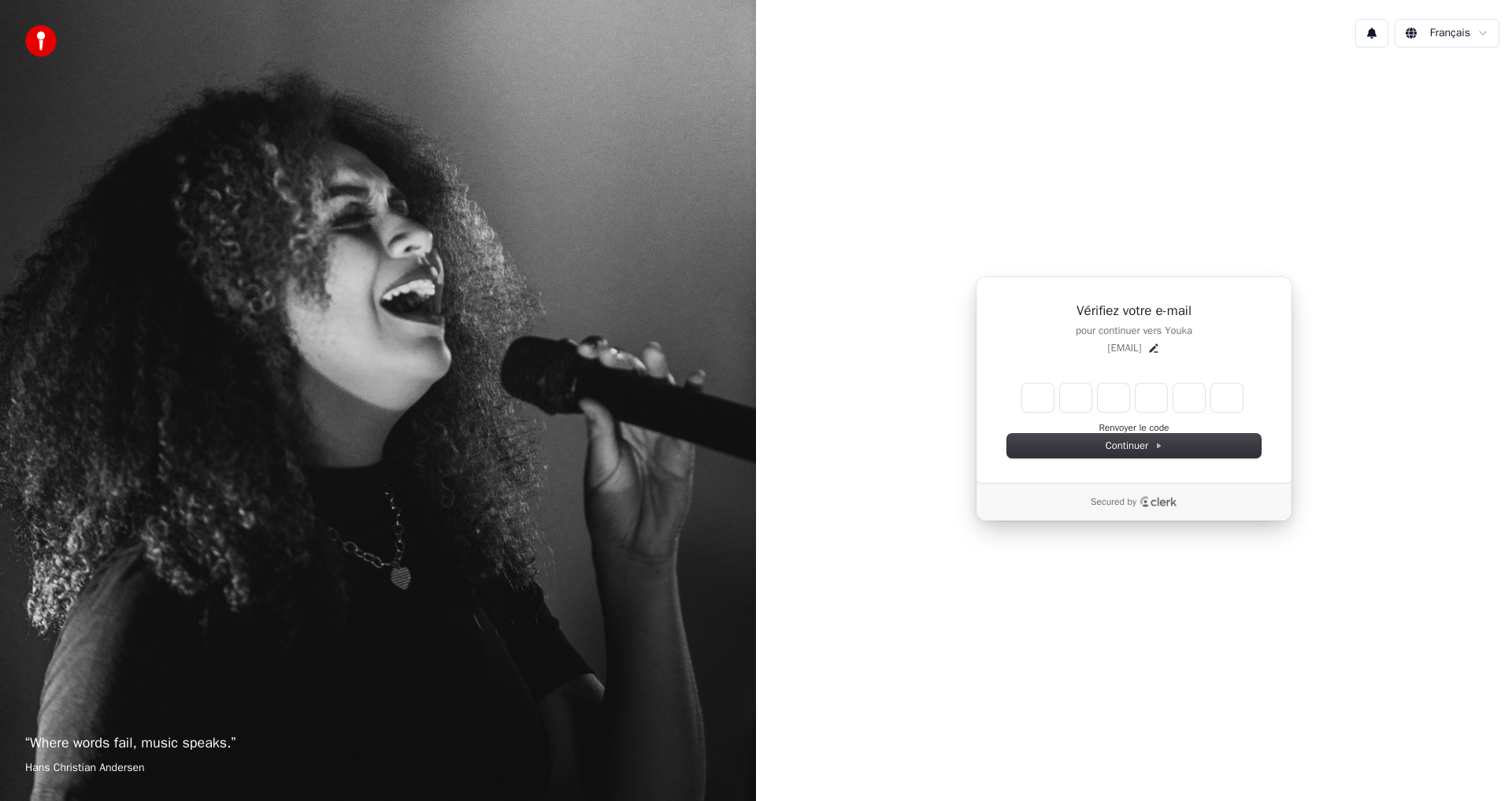 type on "*" 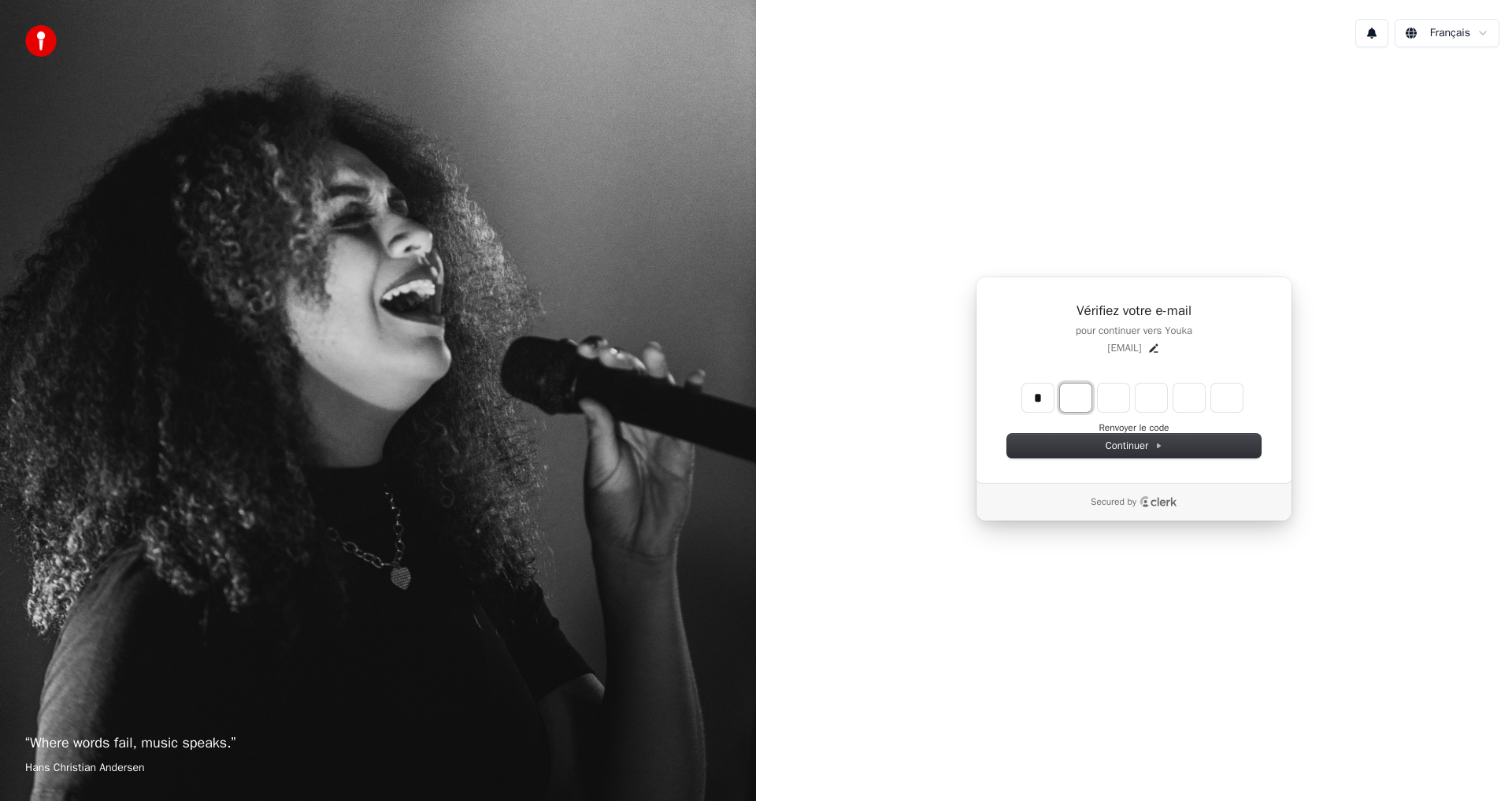 type on "*" 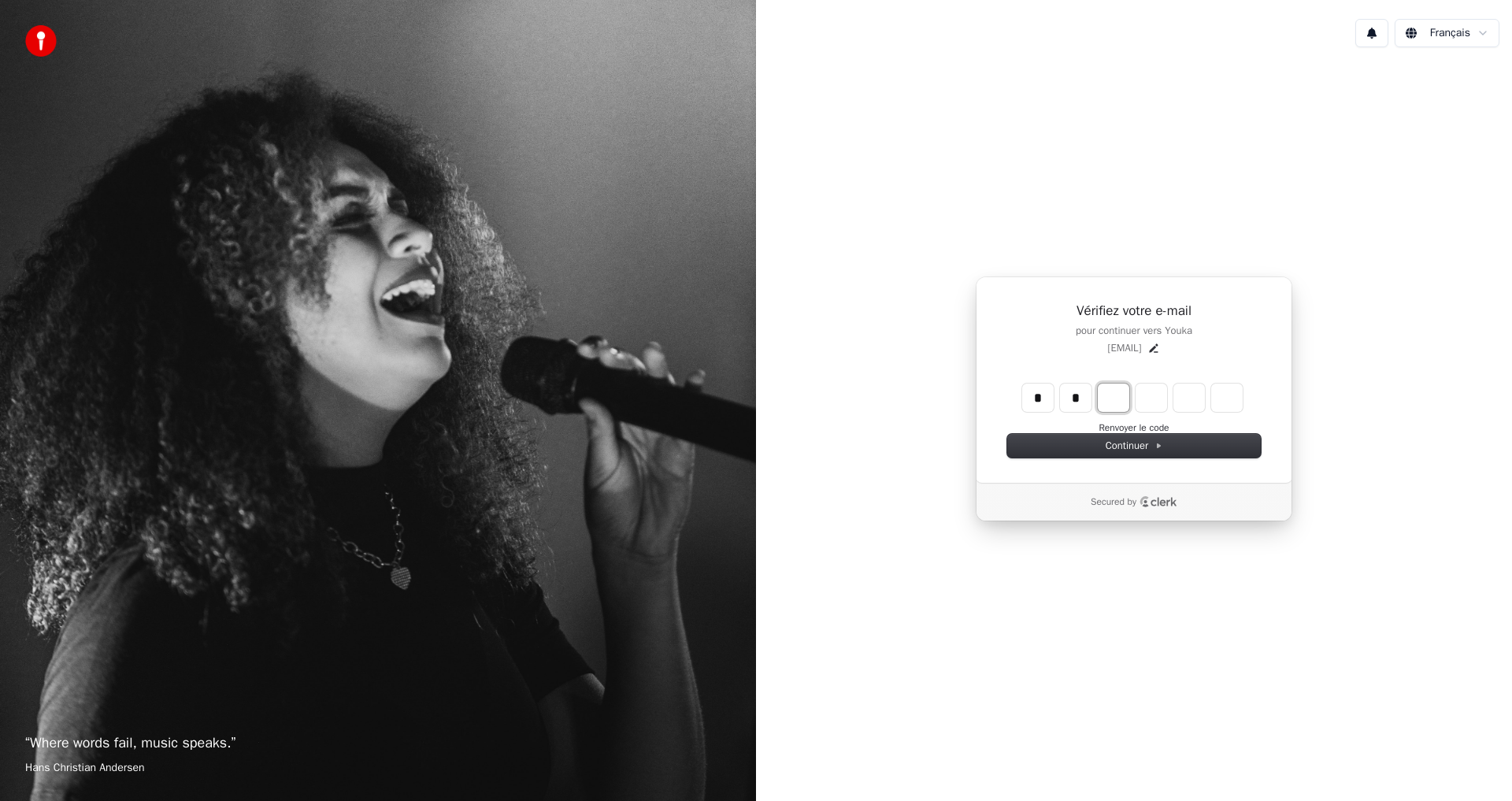 type on "**" 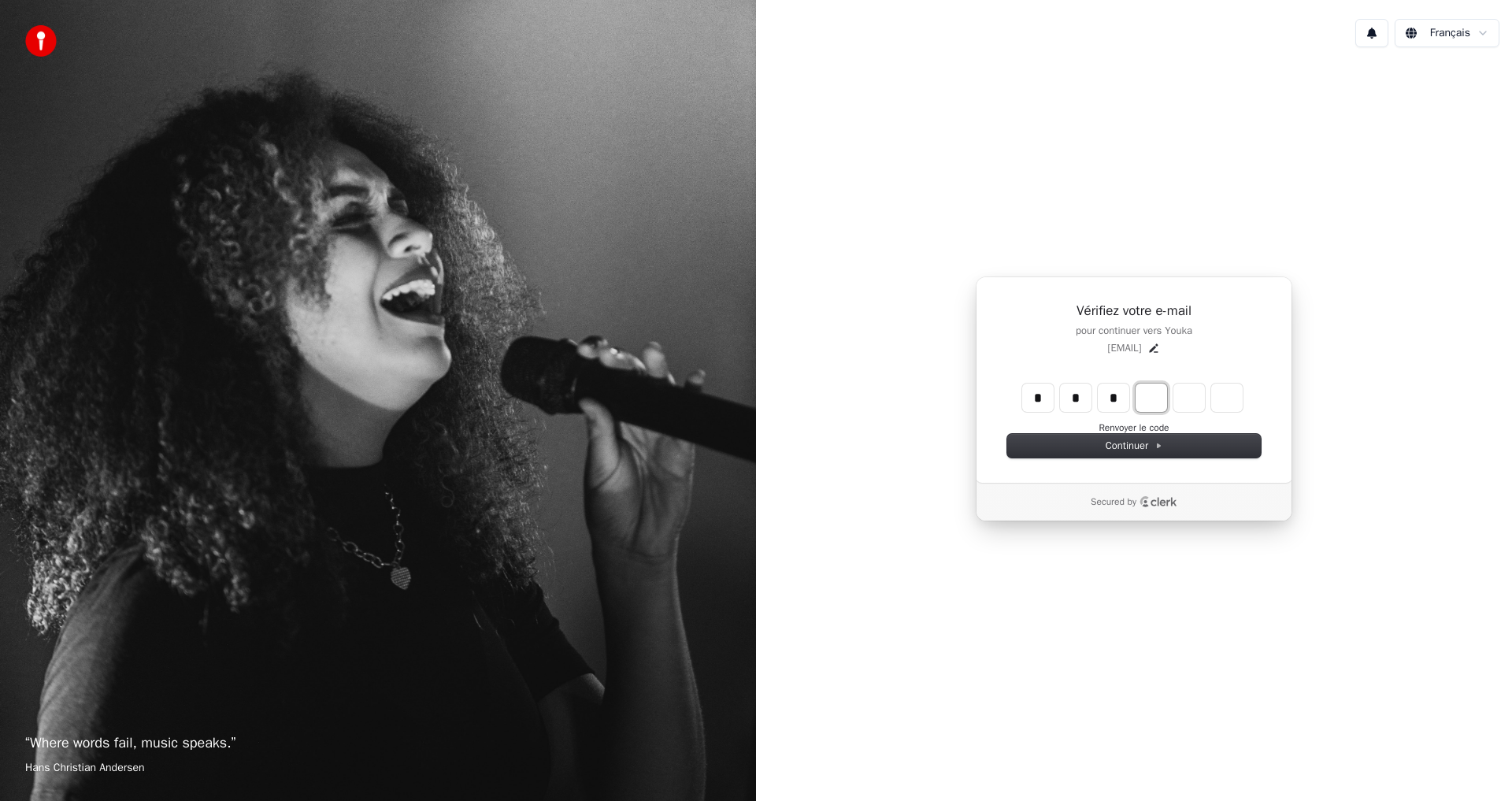 type on "***" 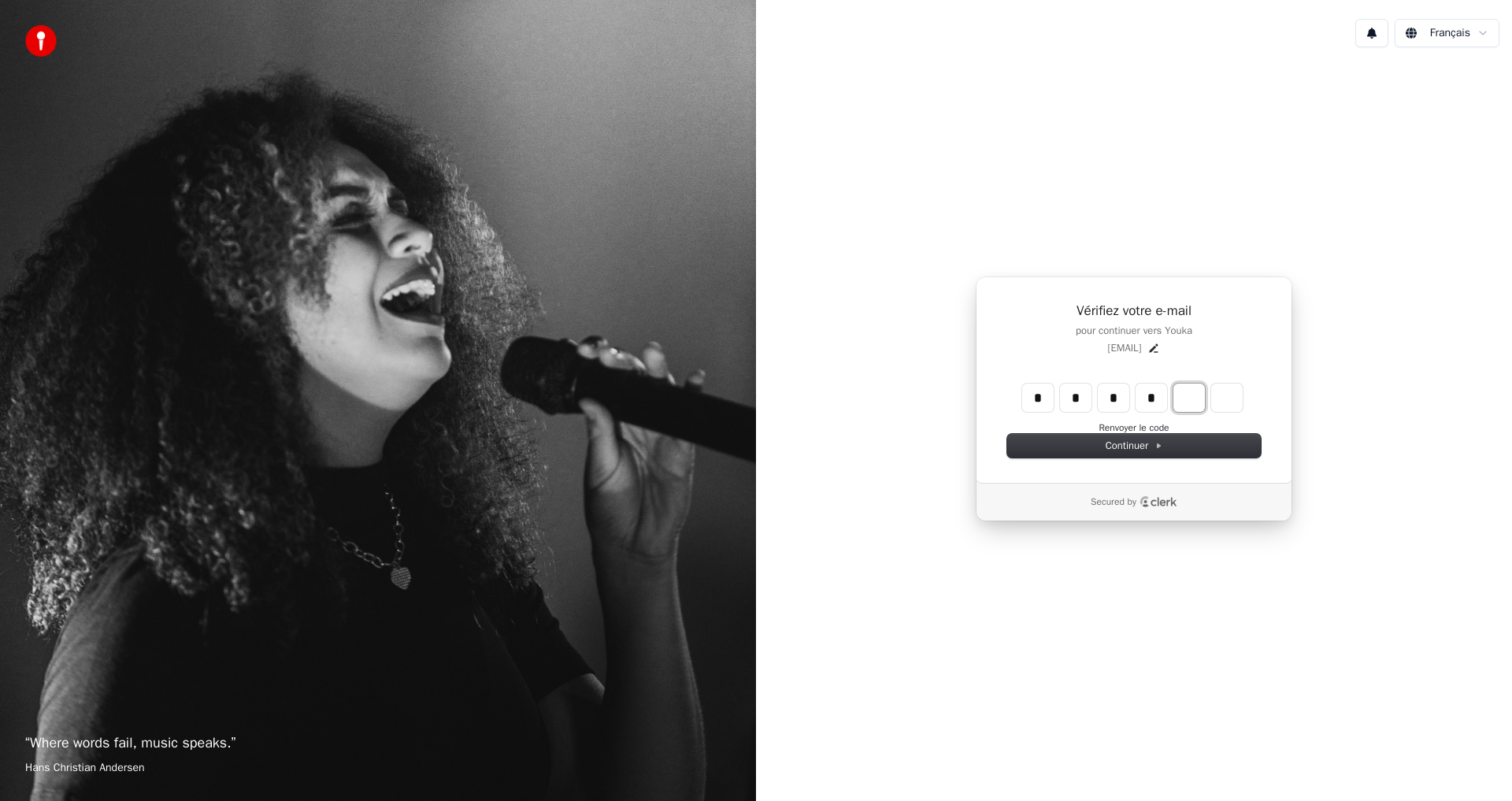 type on "****" 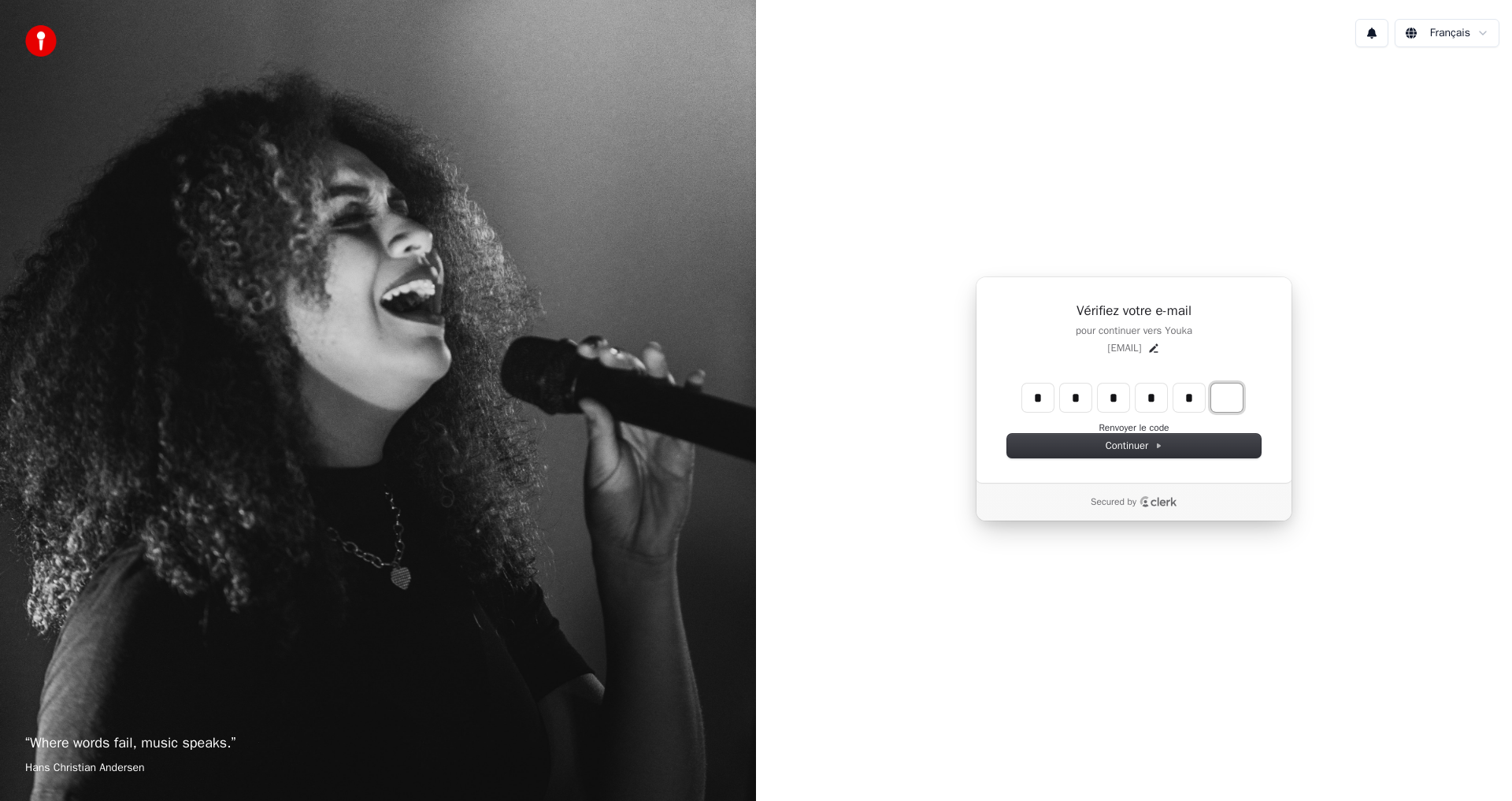 type on "******" 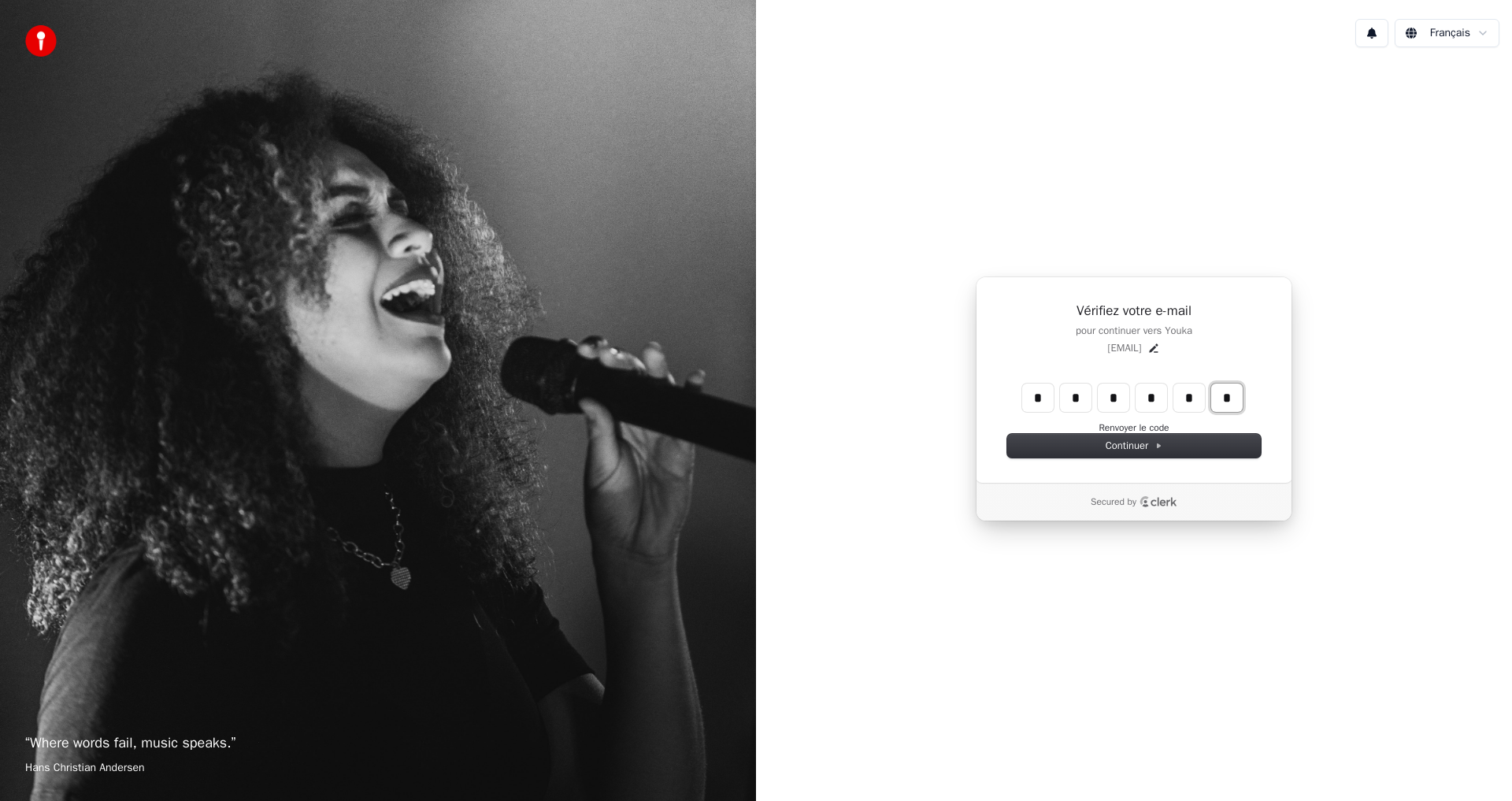type on "*" 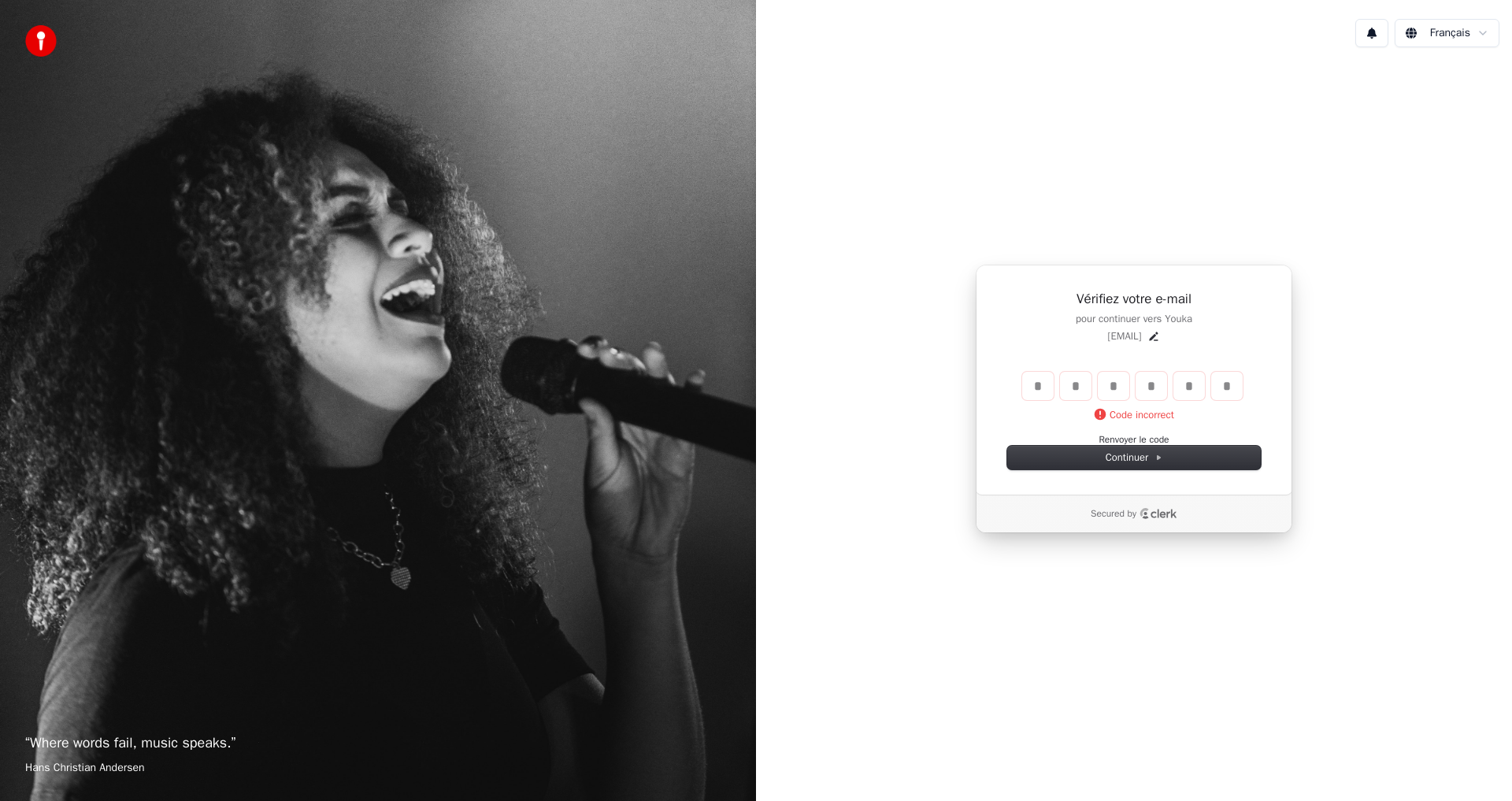type 